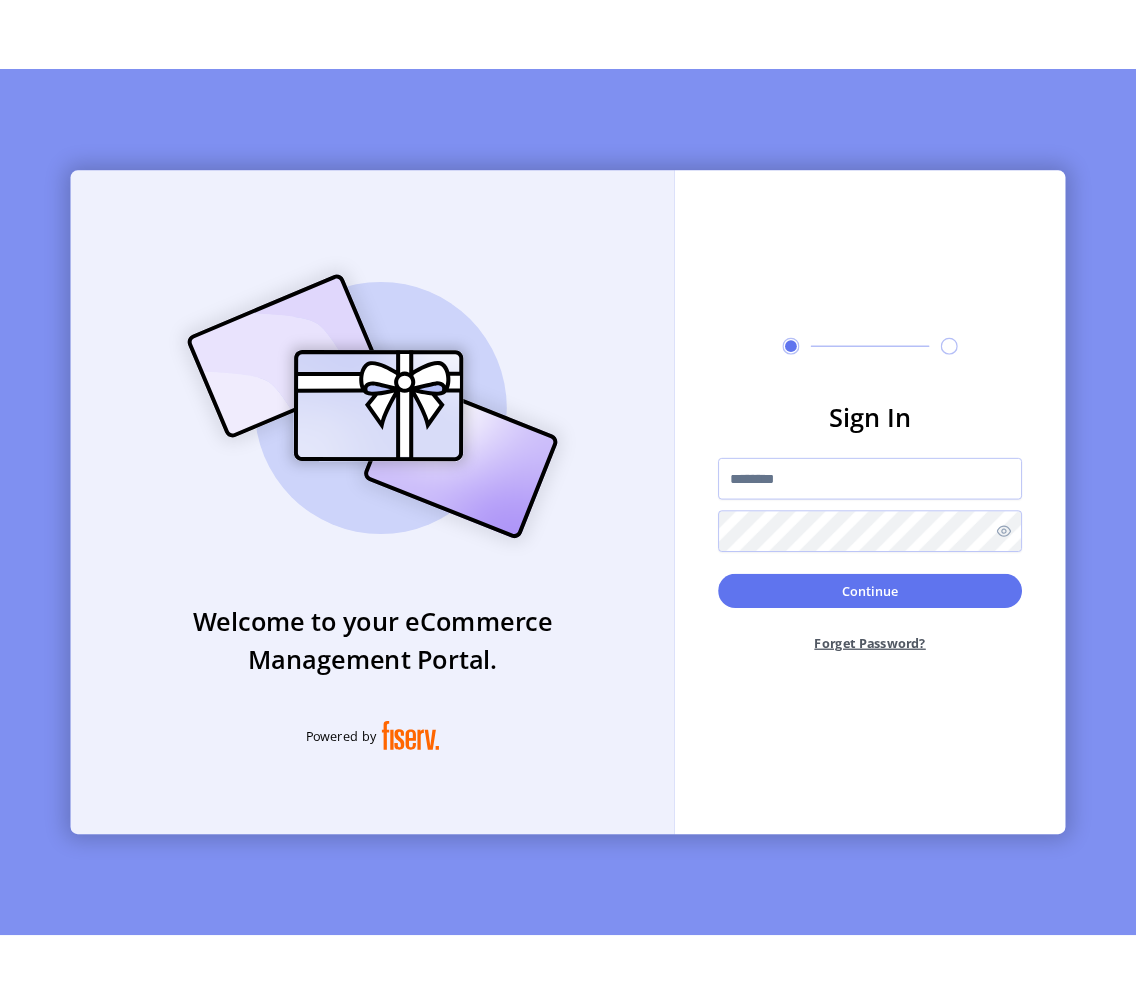 scroll, scrollTop: 0, scrollLeft: 0, axis: both 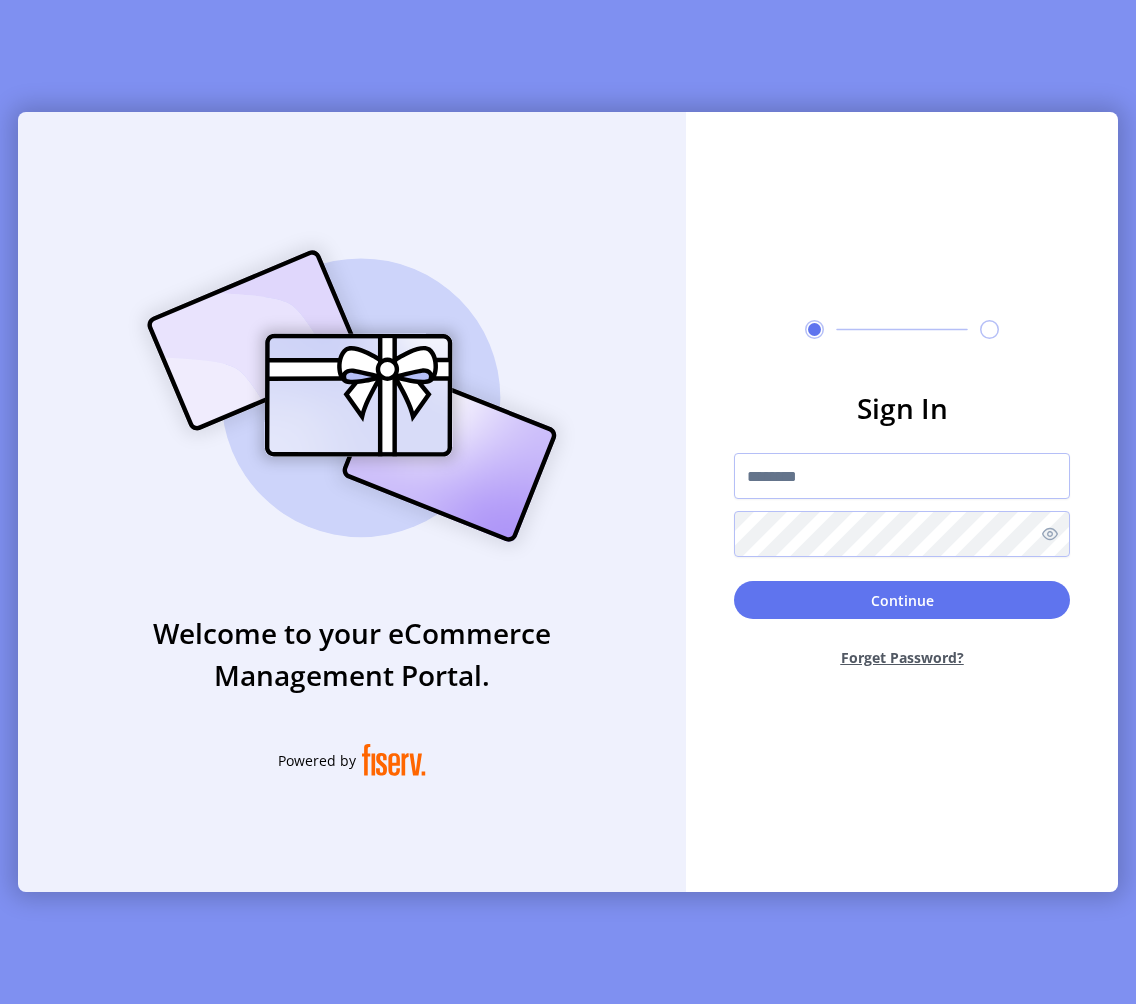 click on "Sign In  Continue  Forget Password?" 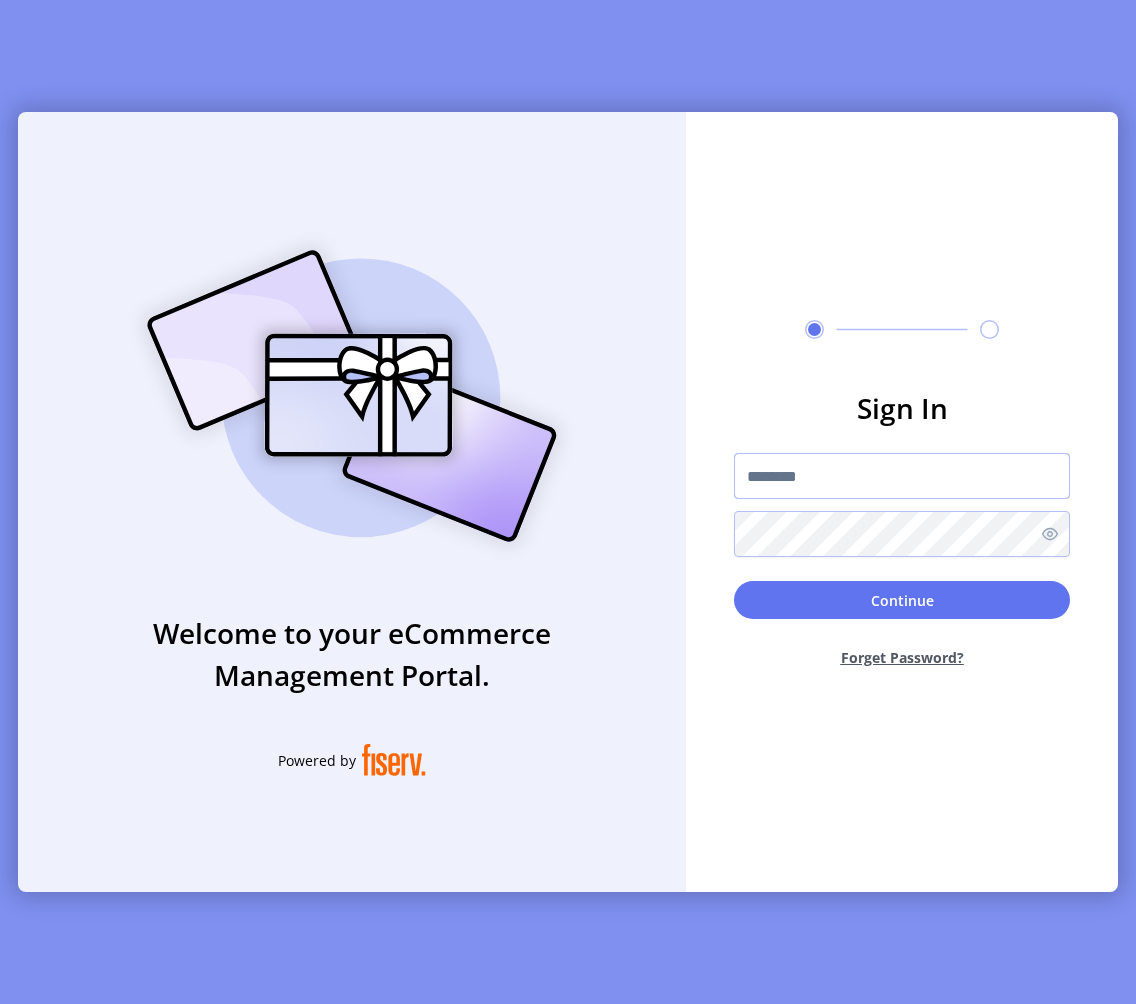 click at bounding box center [902, 476] 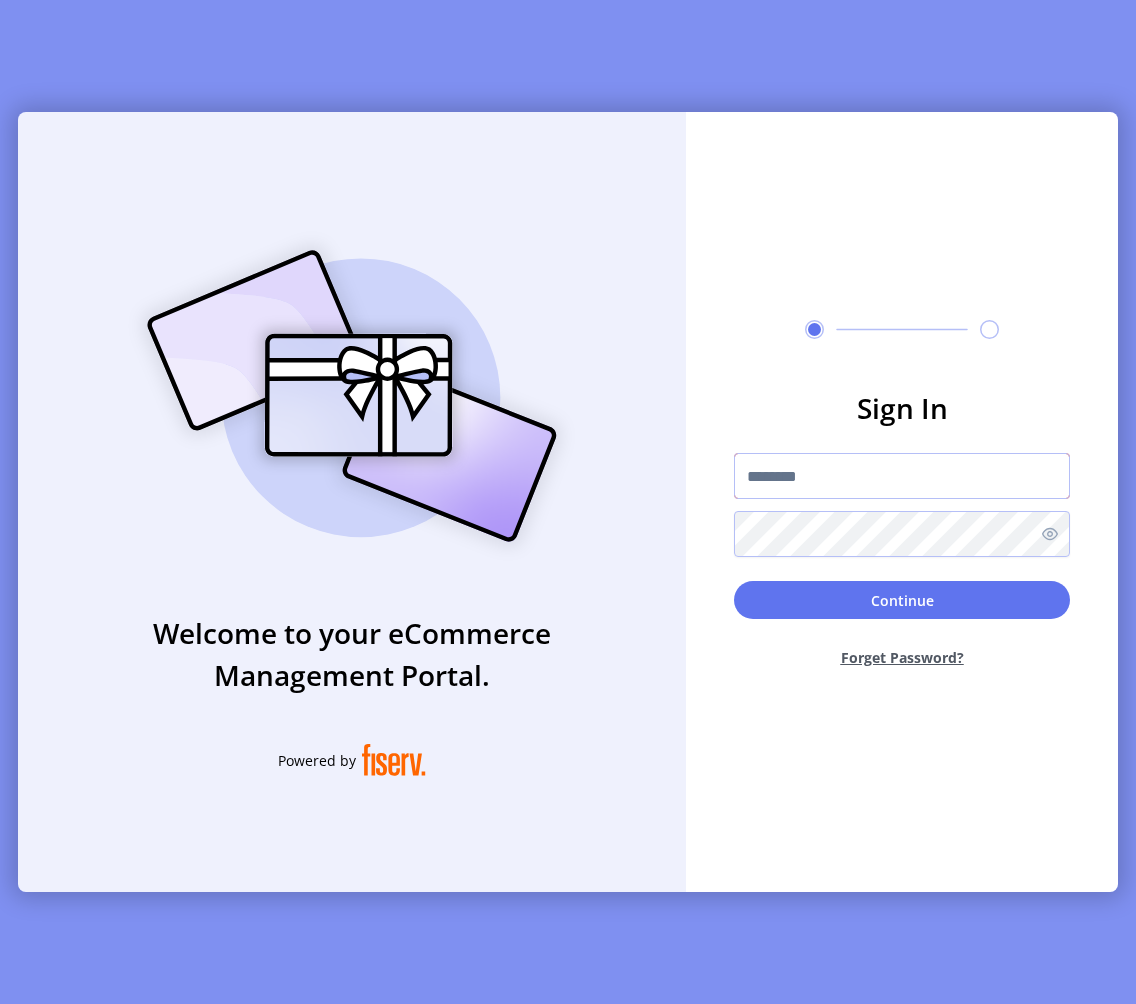 type on "**********" 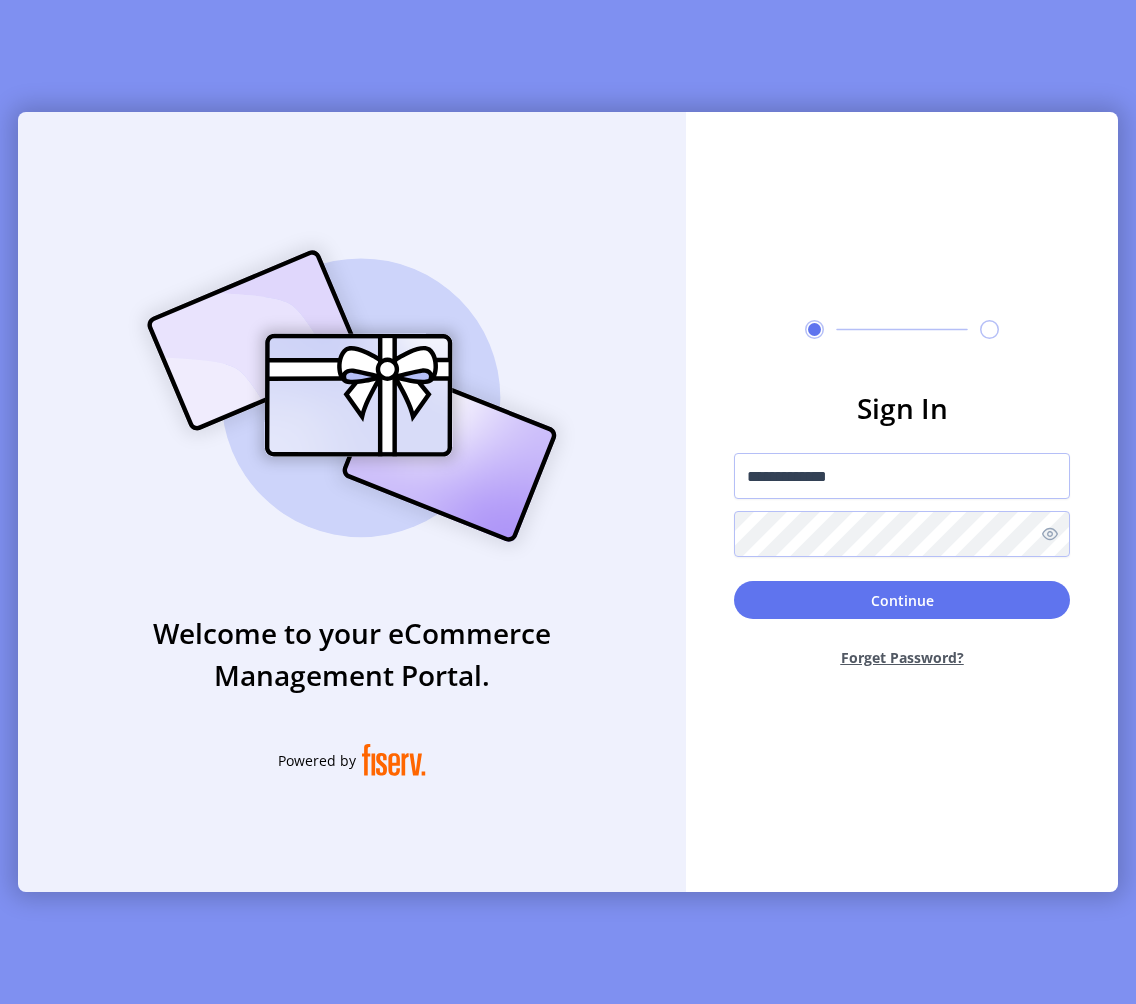 click on "**********" 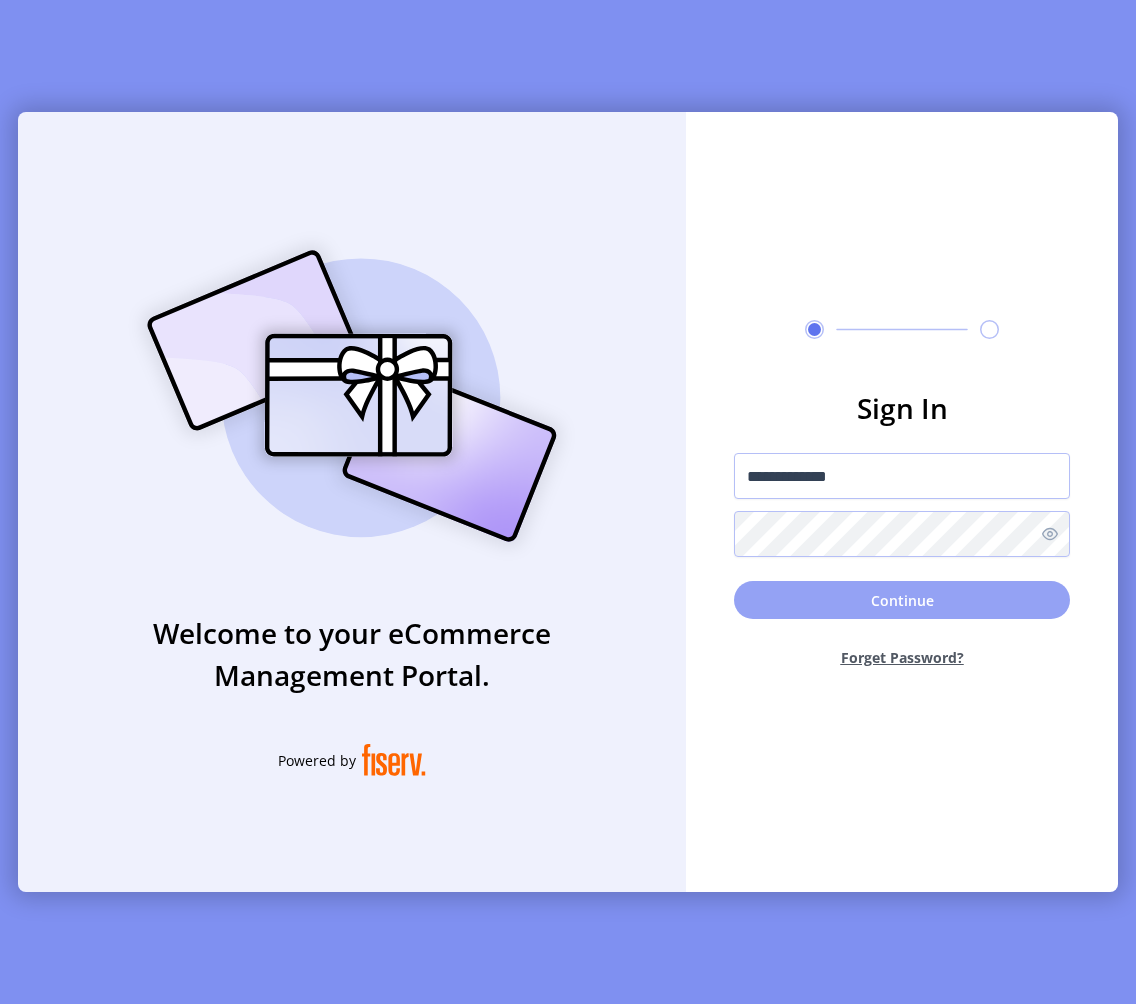click on "Continue" 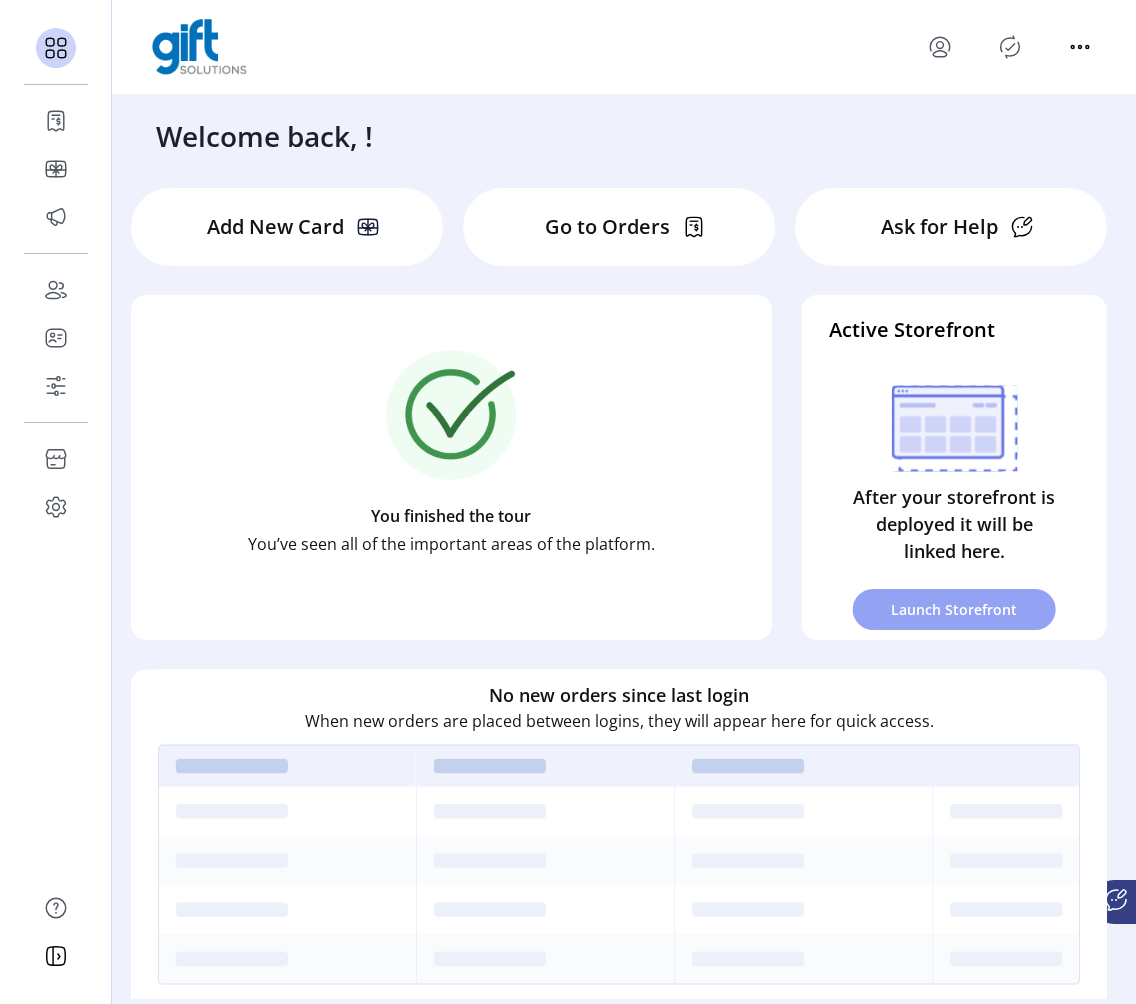 click on "Launch Storefront" 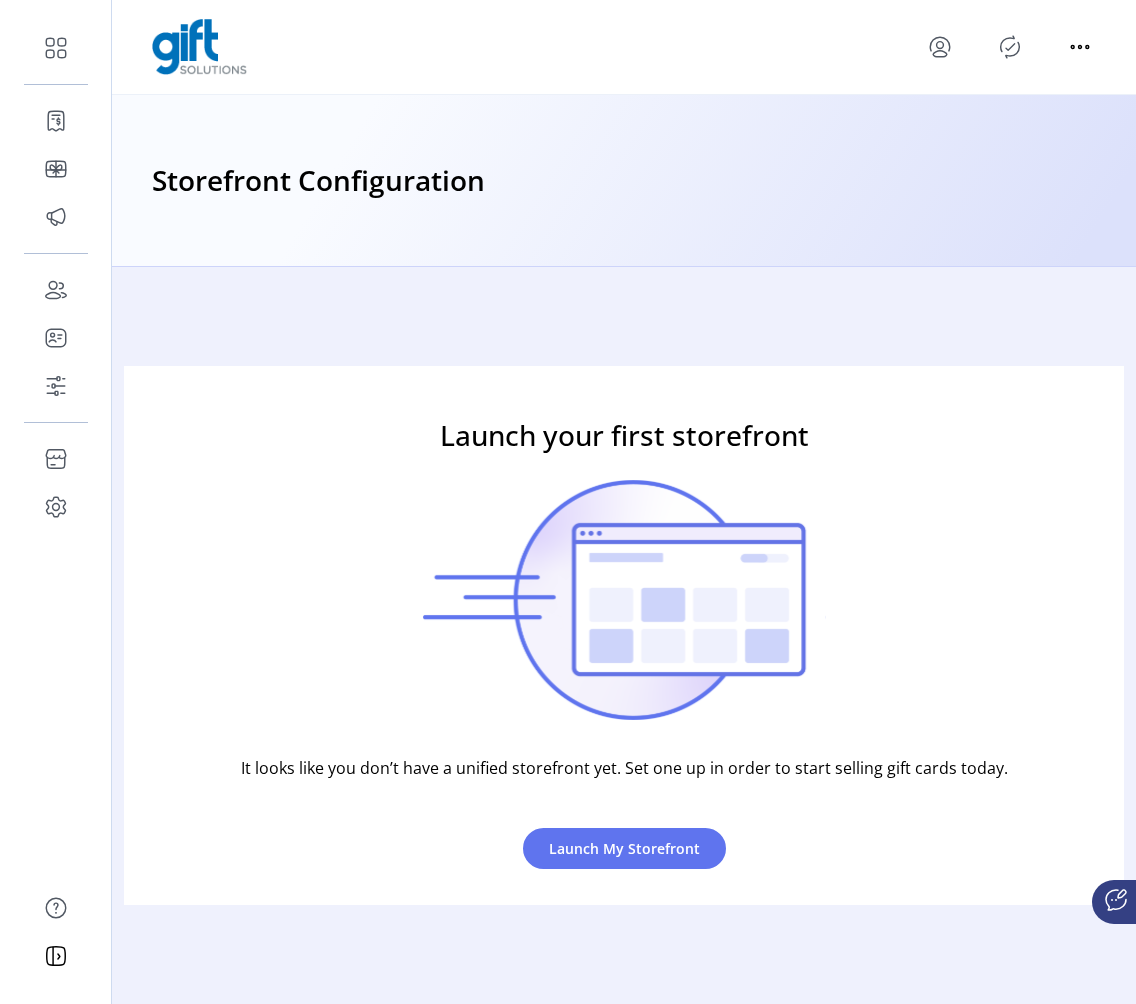 click on "Launch your first storefront
It looks like you don’t have a unified storefront yet. Set one up in order to start selling gift cards today. Launch My Storefront" 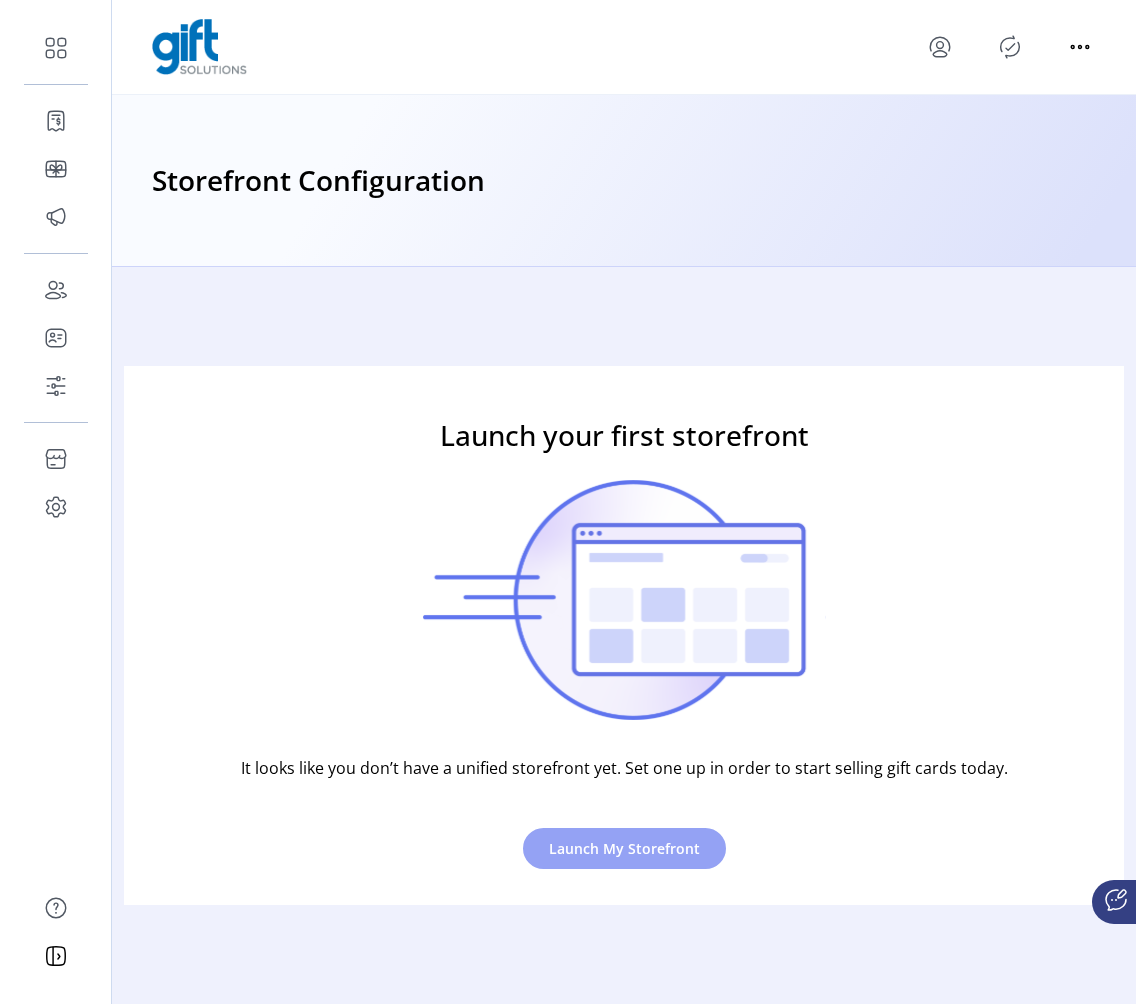 click on "Launch My Storefront" 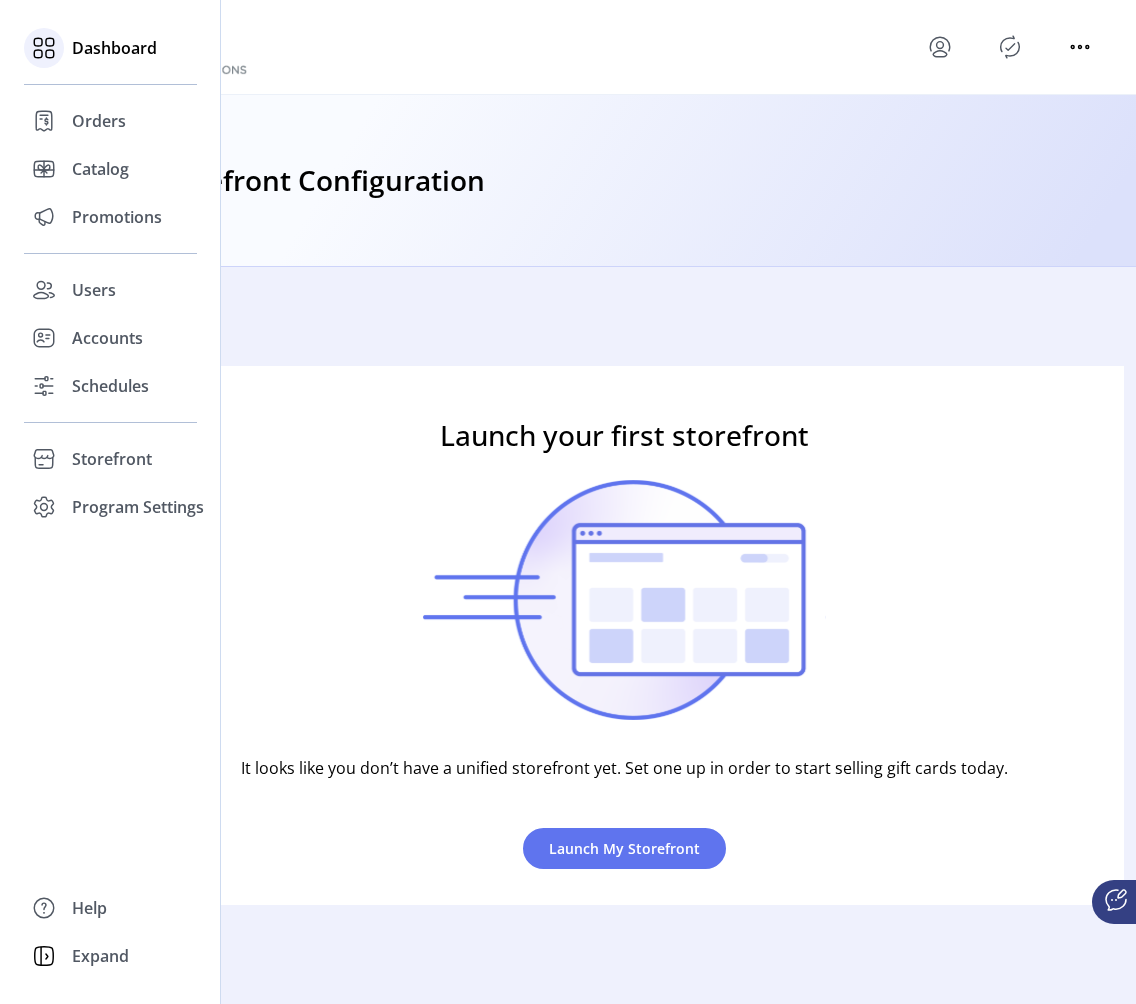 click on "Dashboard" 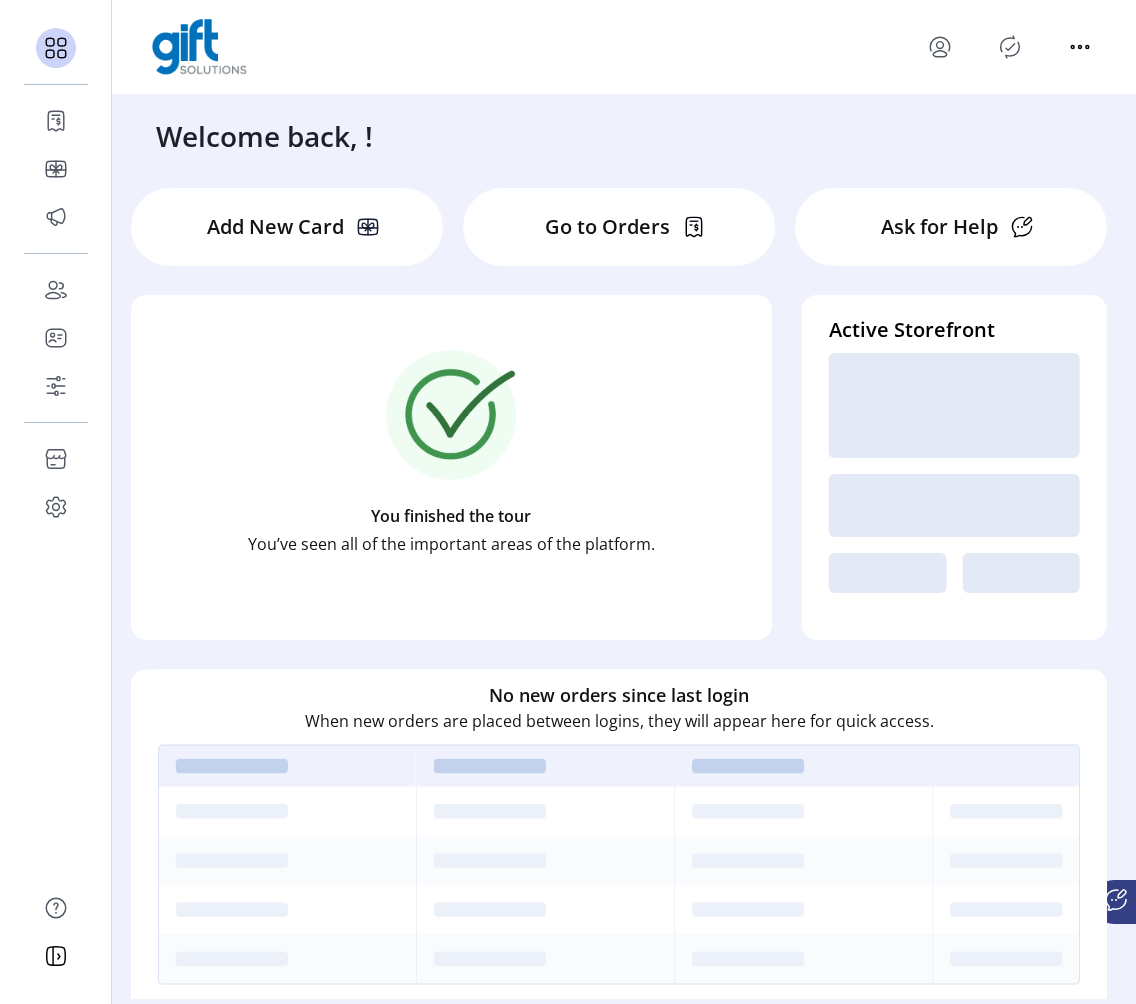 click 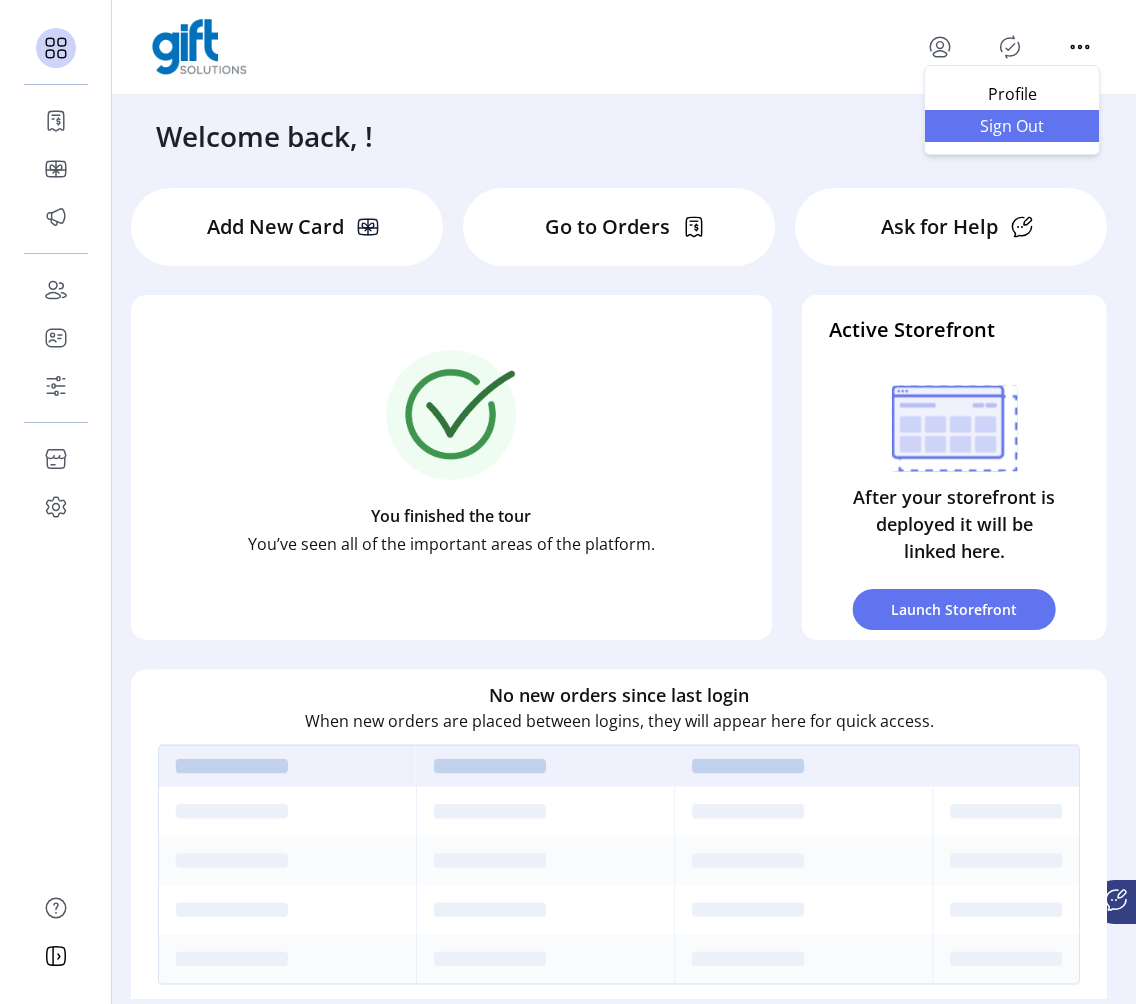 click on "Sign Out" at bounding box center (1012, 126) 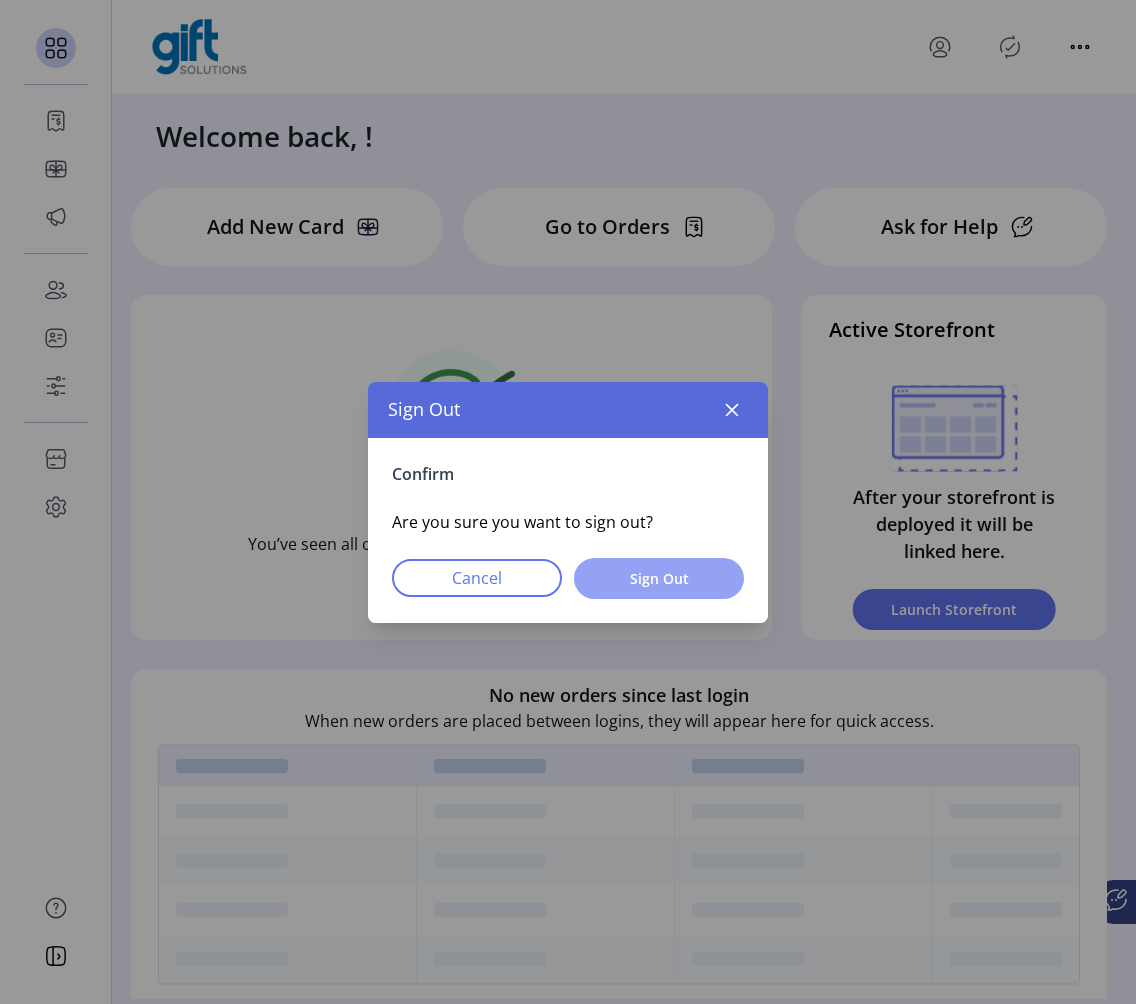 click on "Sign Out" at bounding box center [659, 578] 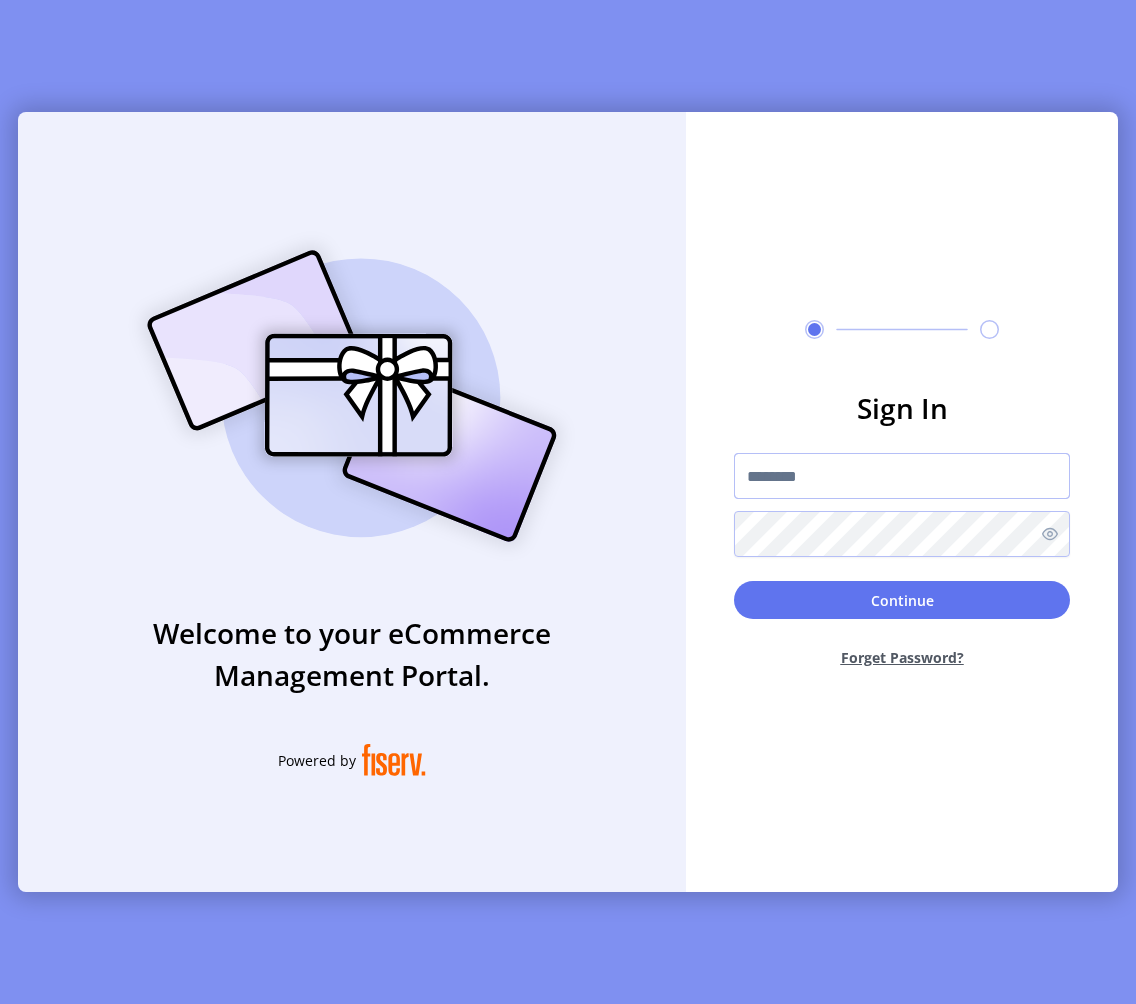 click at bounding box center (902, 476) 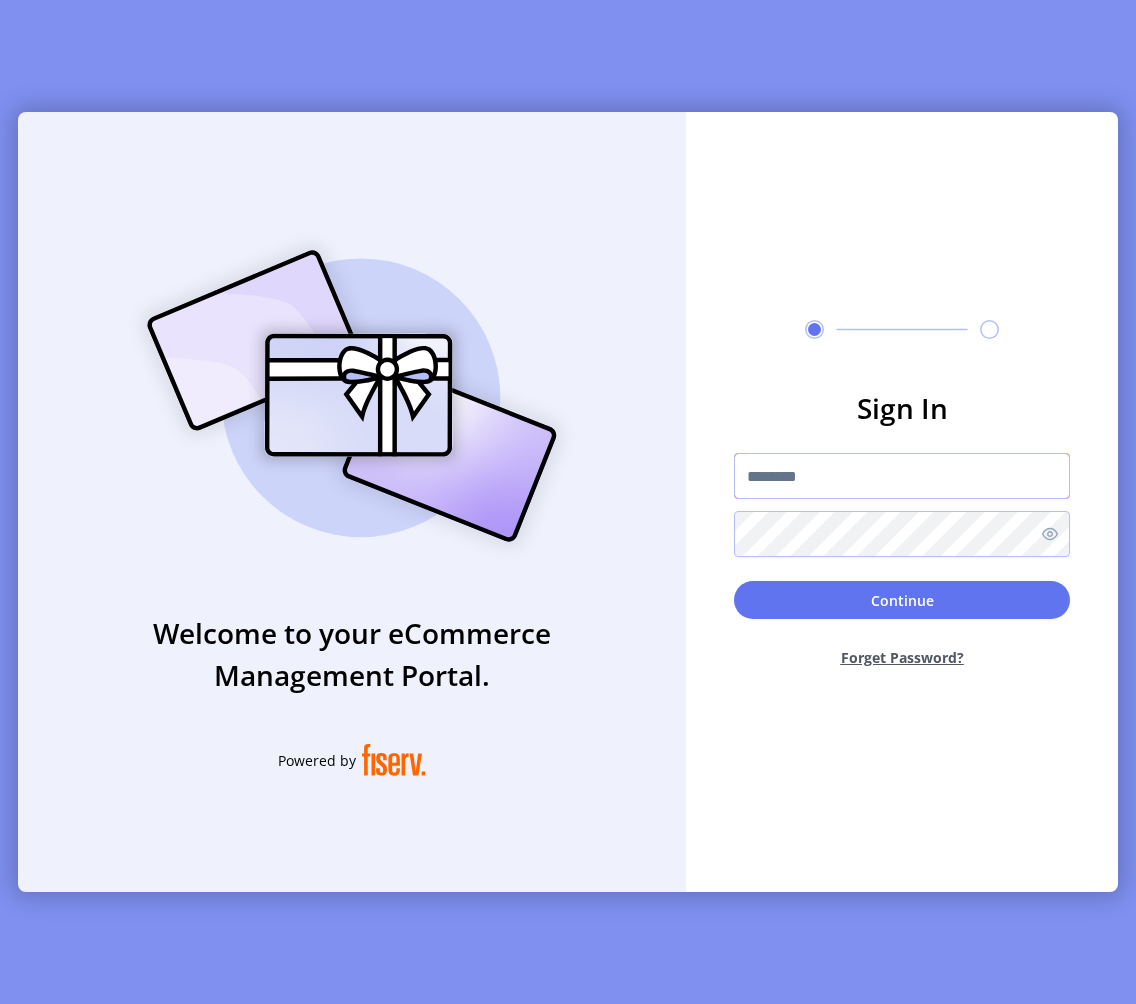 type on "**********" 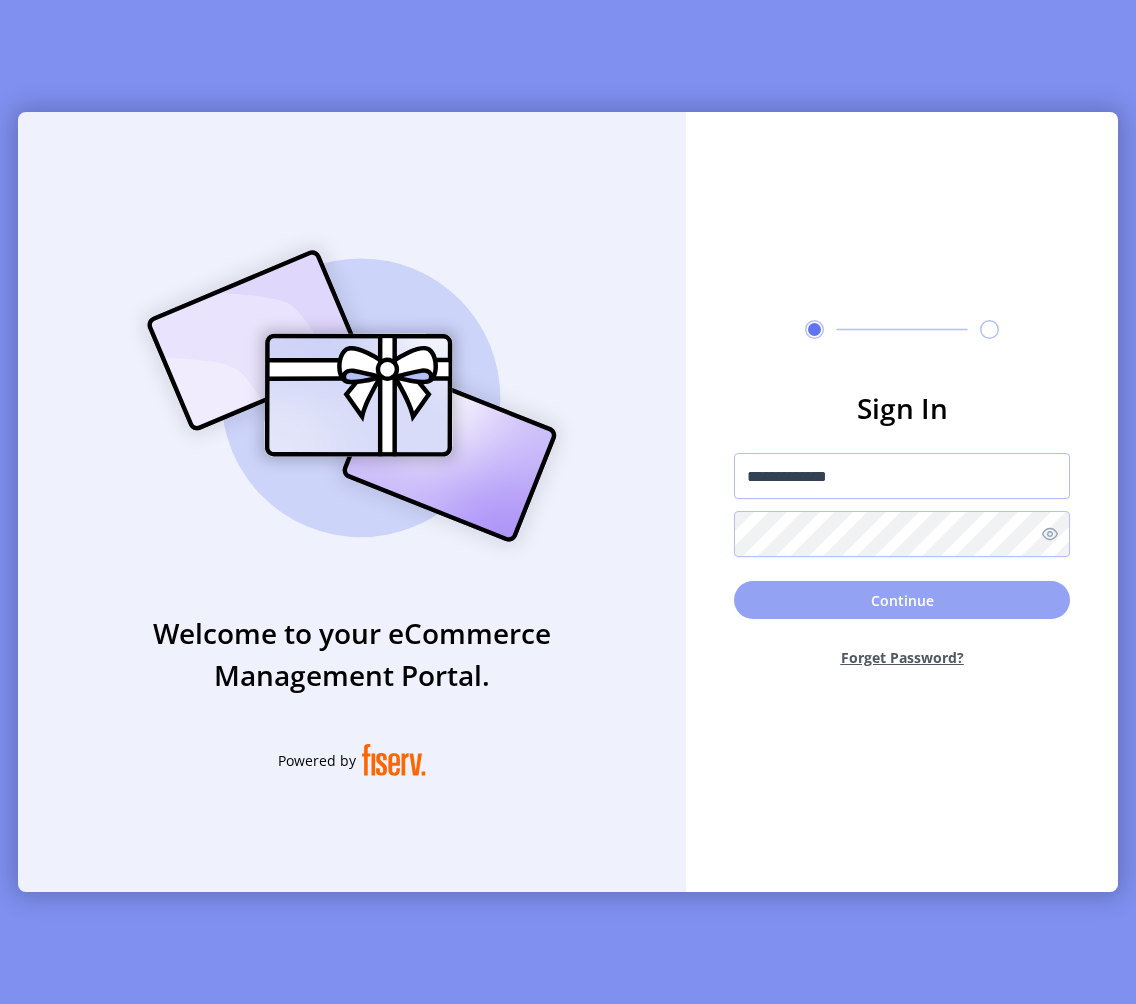 click on "Continue" 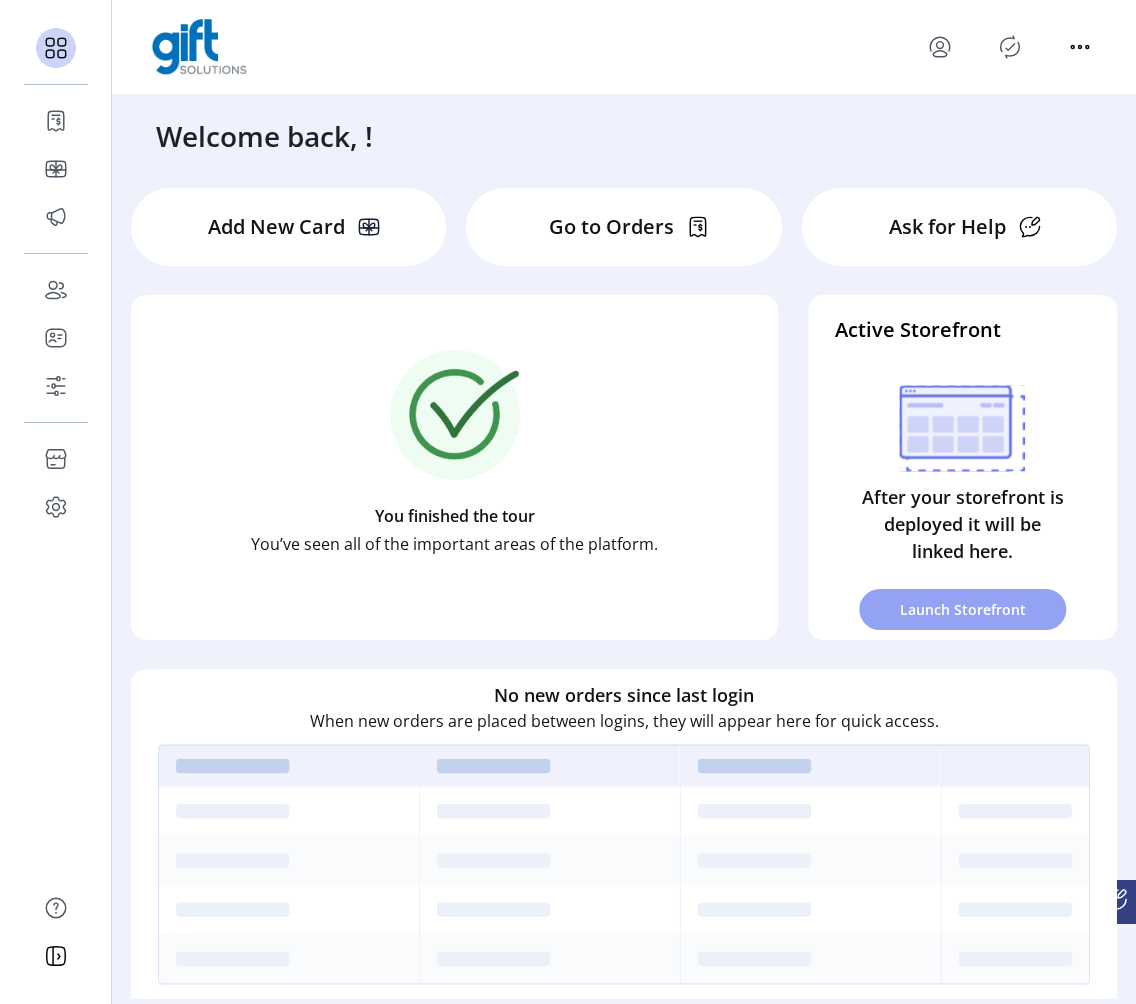 click on "Launch Storefront" 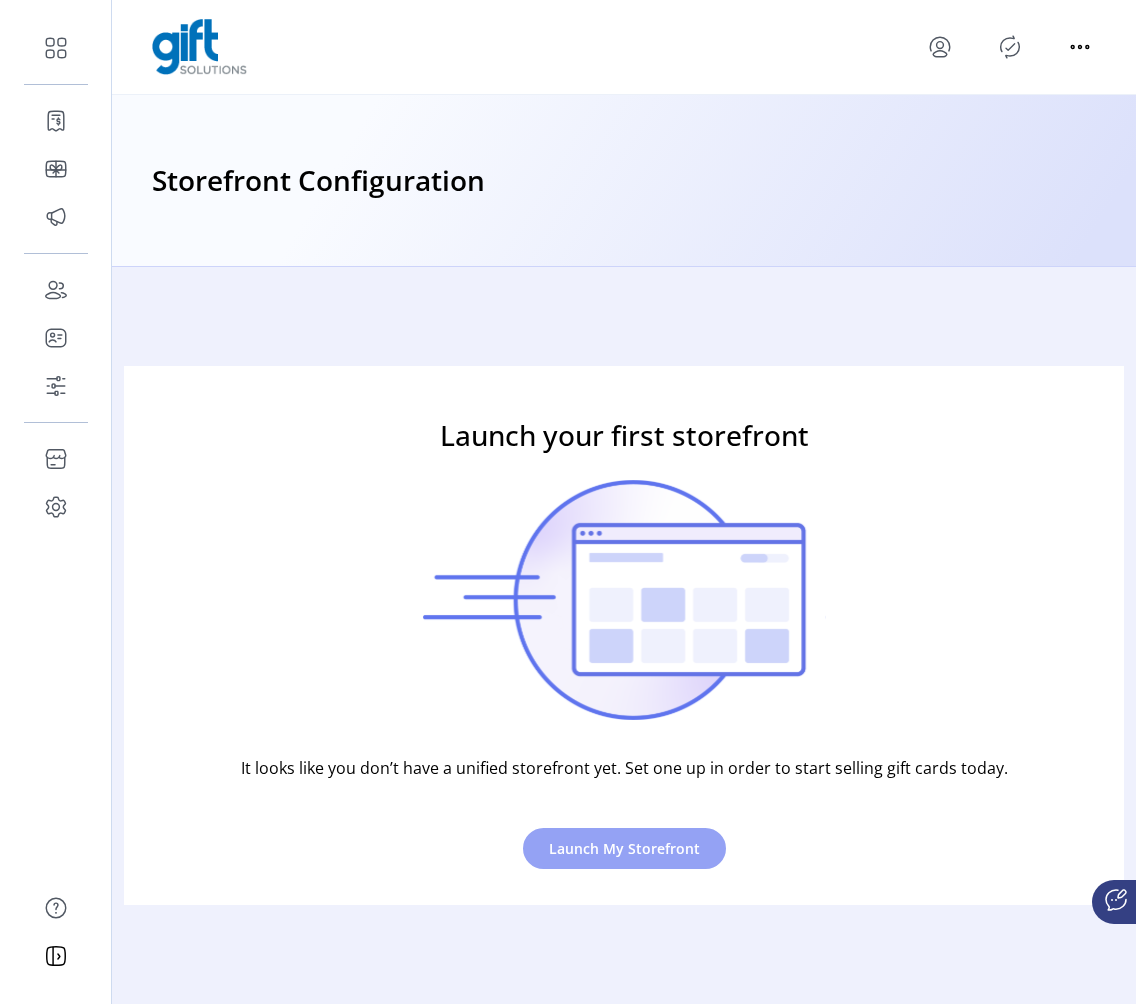 click on "Launch My Storefront" 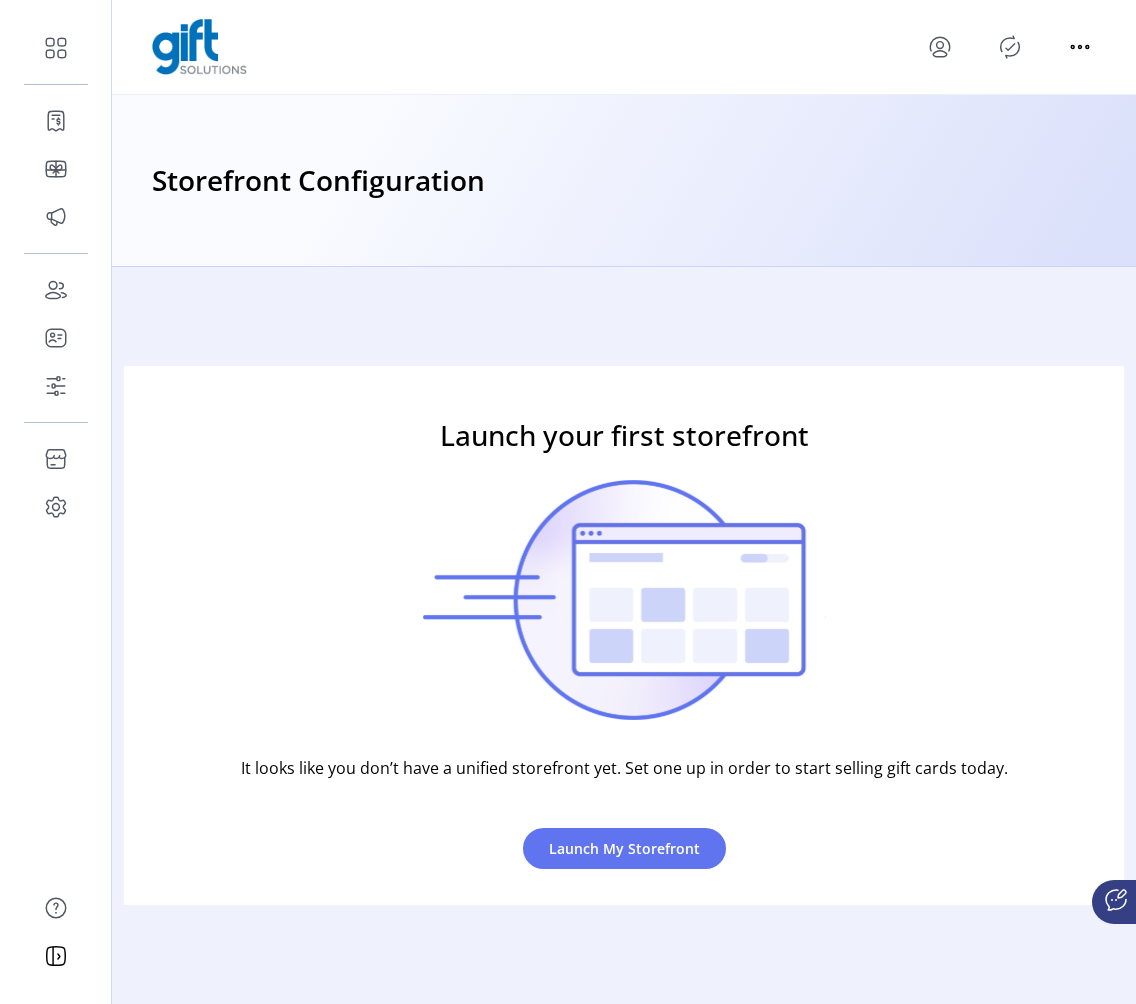 click 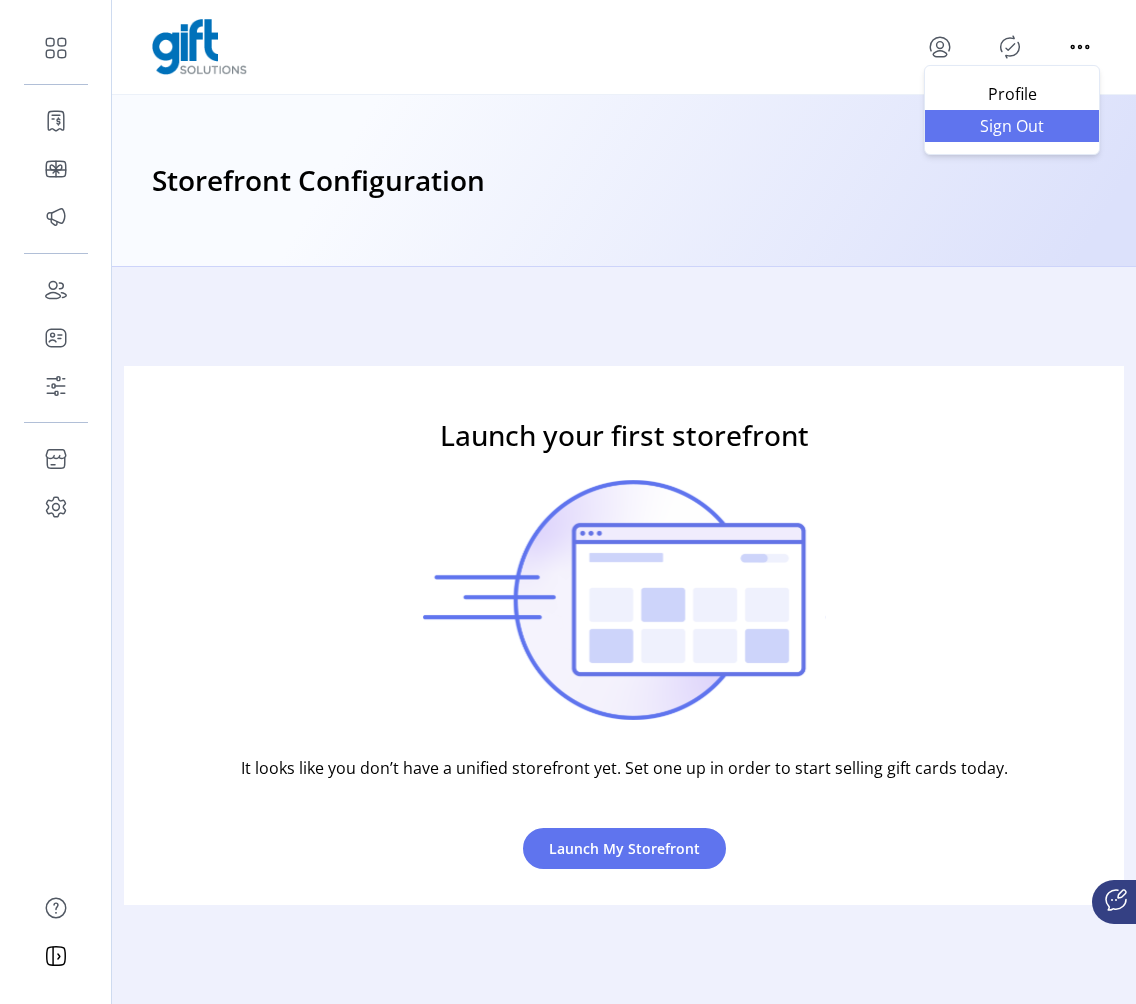click on "Sign Out" at bounding box center (1012, 126) 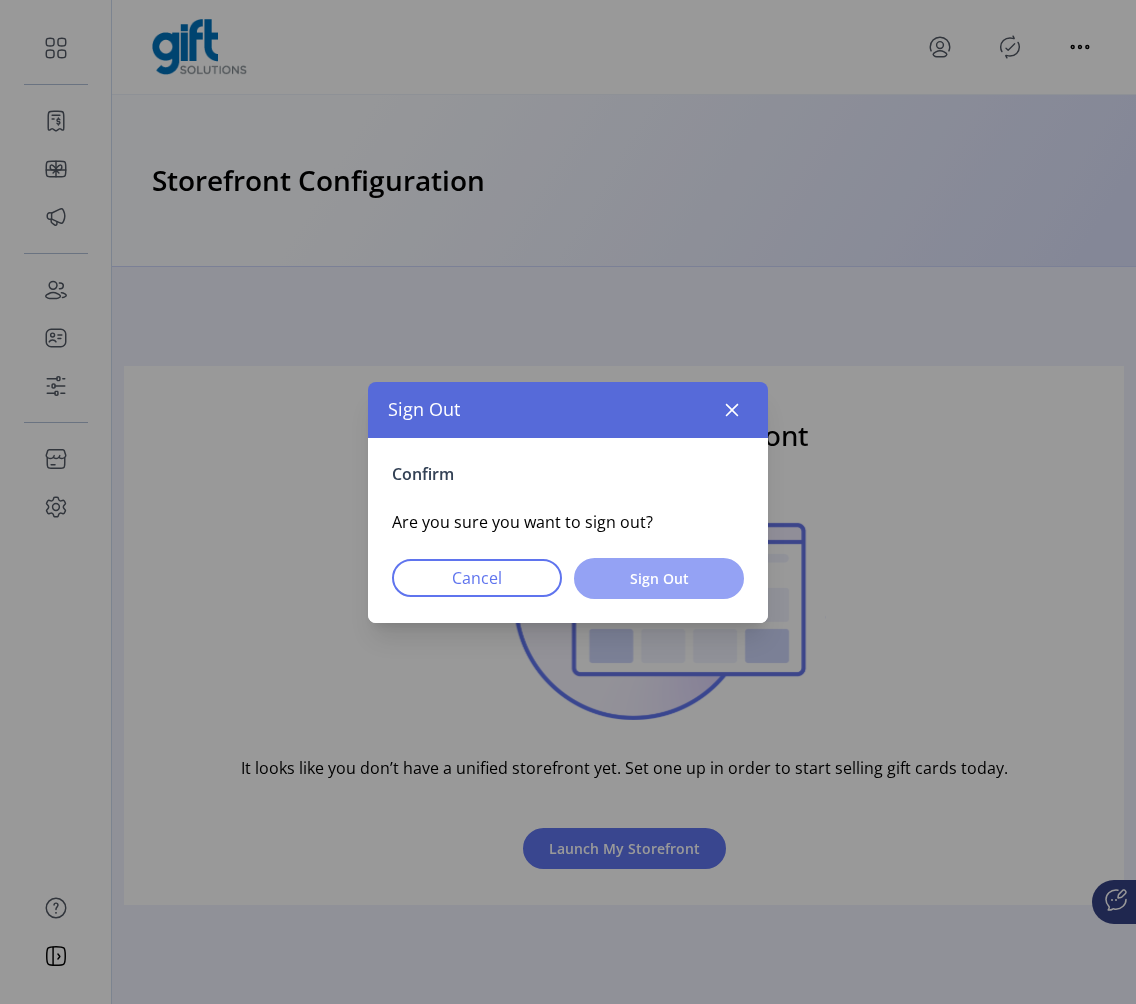 click on "Sign Out" at bounding box center [659, 578] 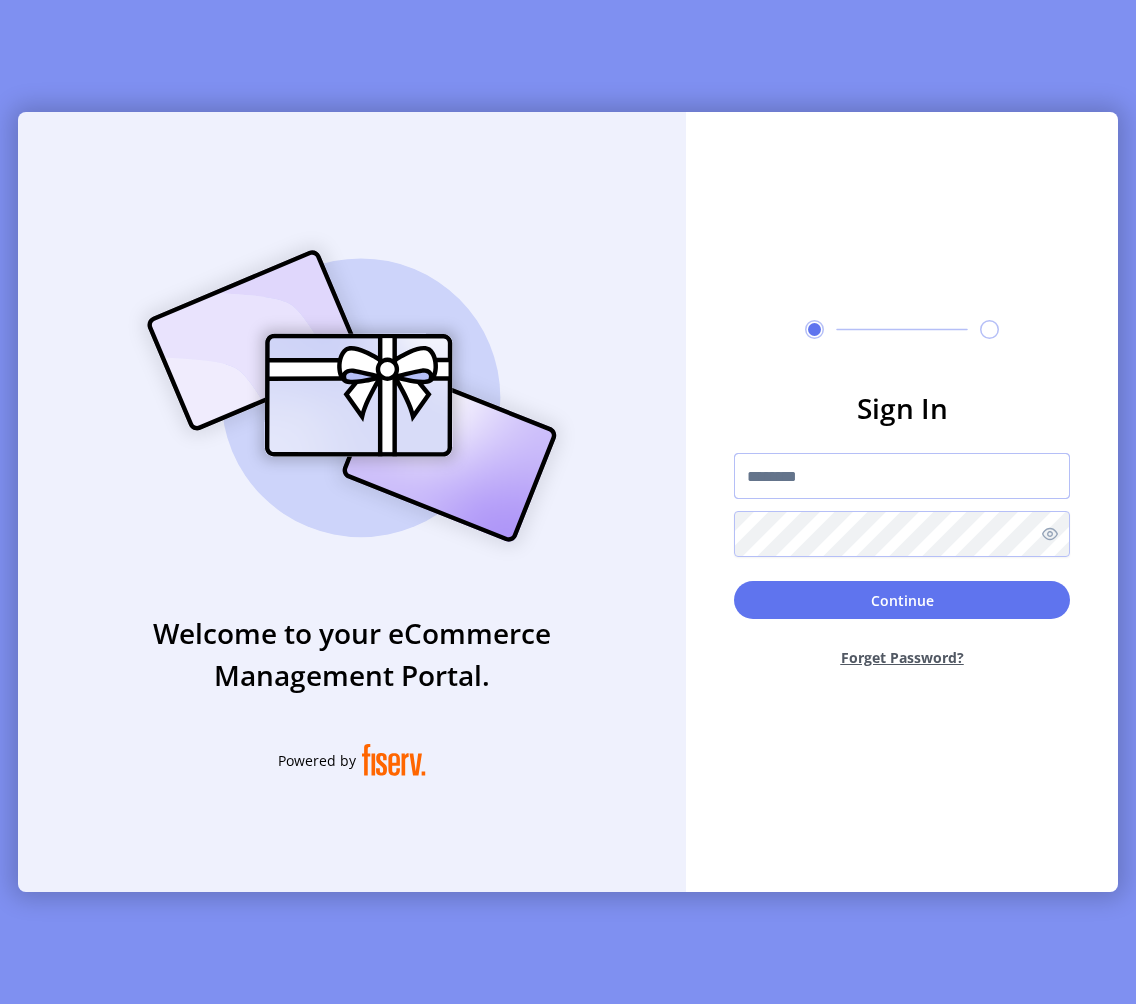 click at bounding box center (902, 476) 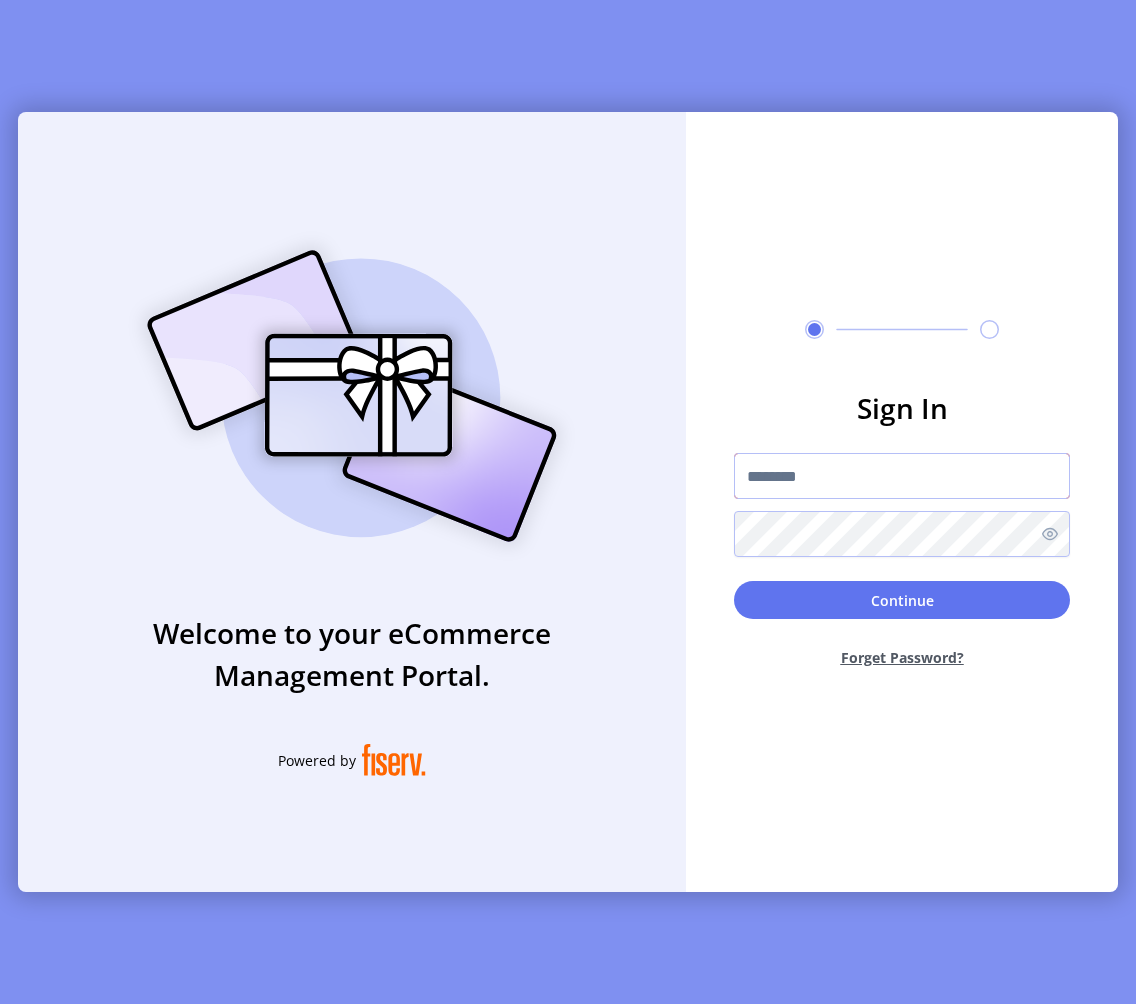 type on "**********" 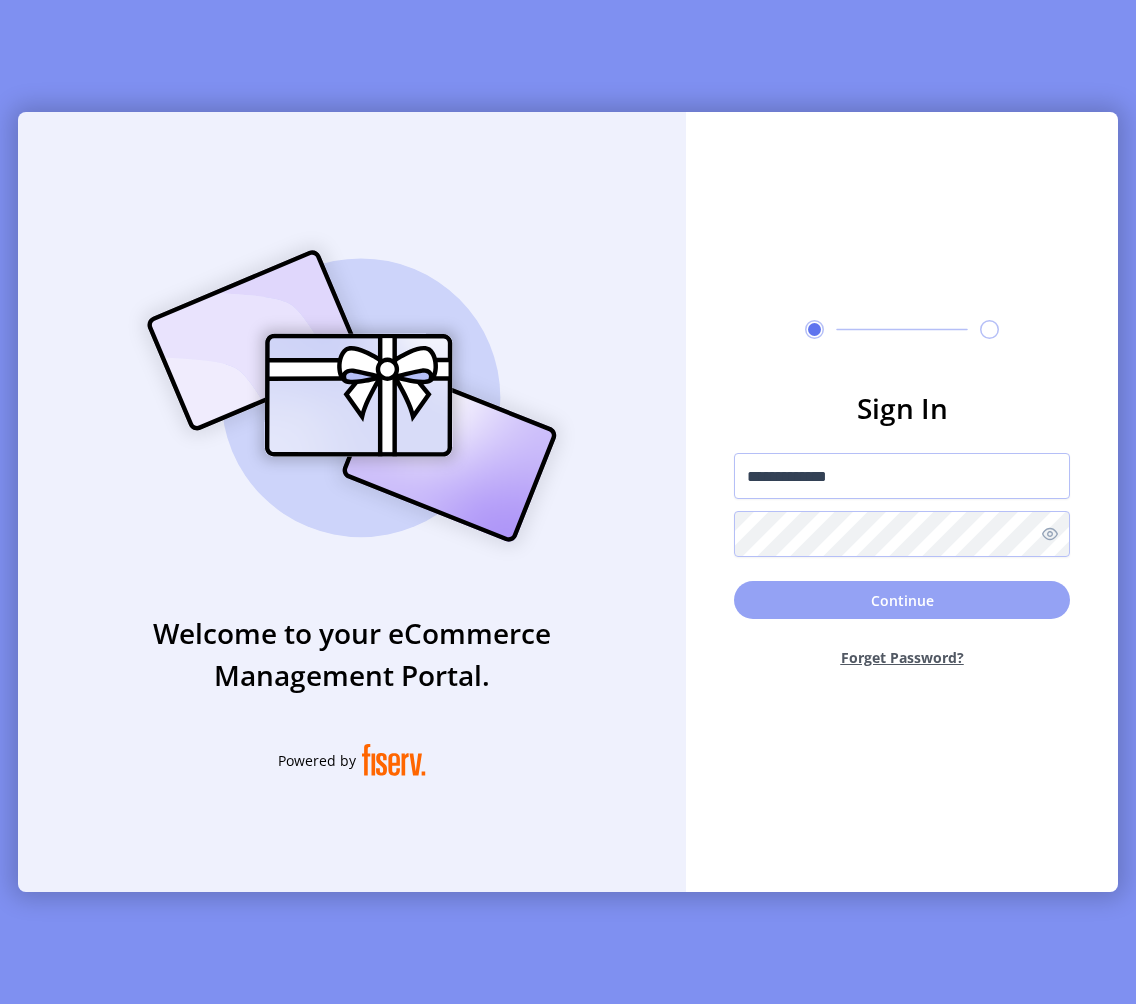 click on "Continue" 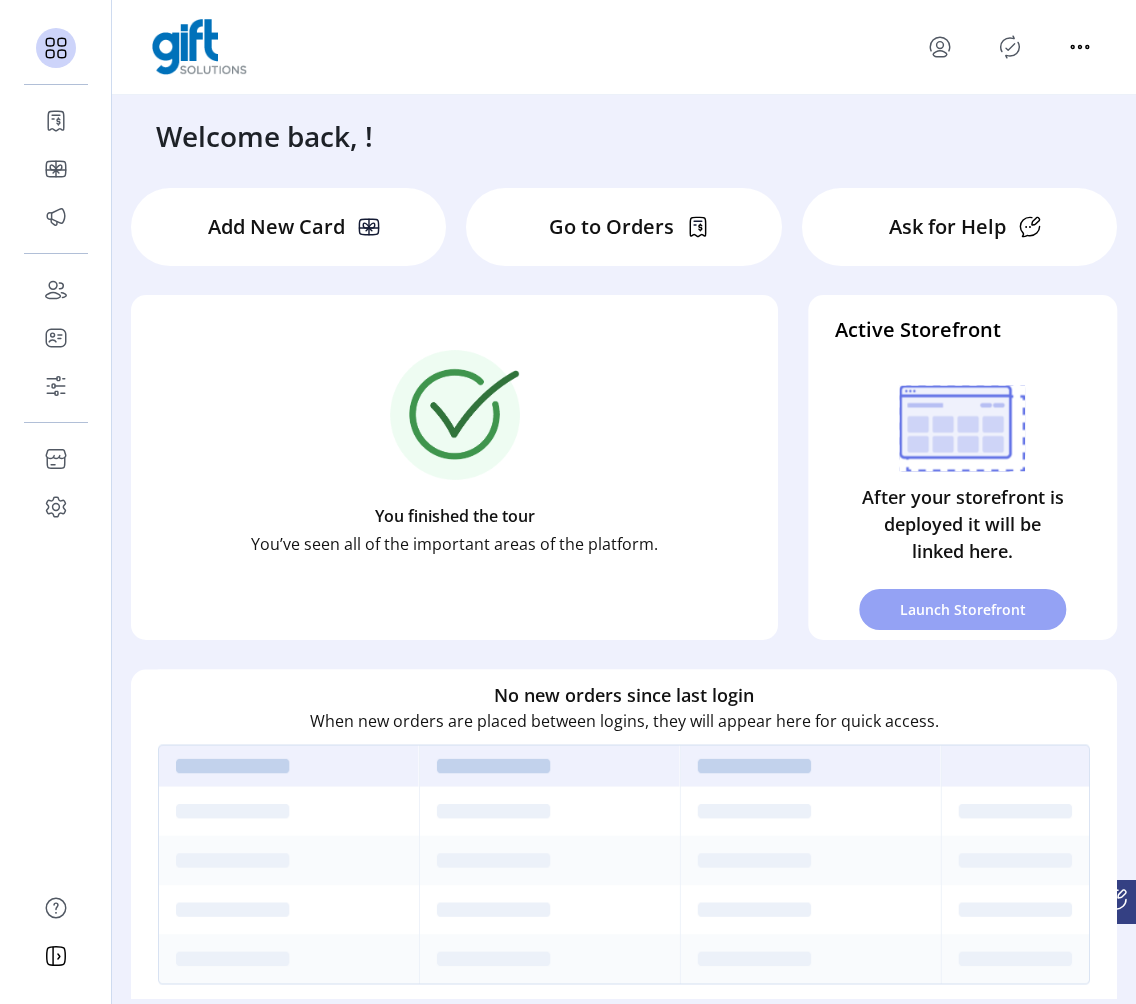 click on "Launch Storefront" 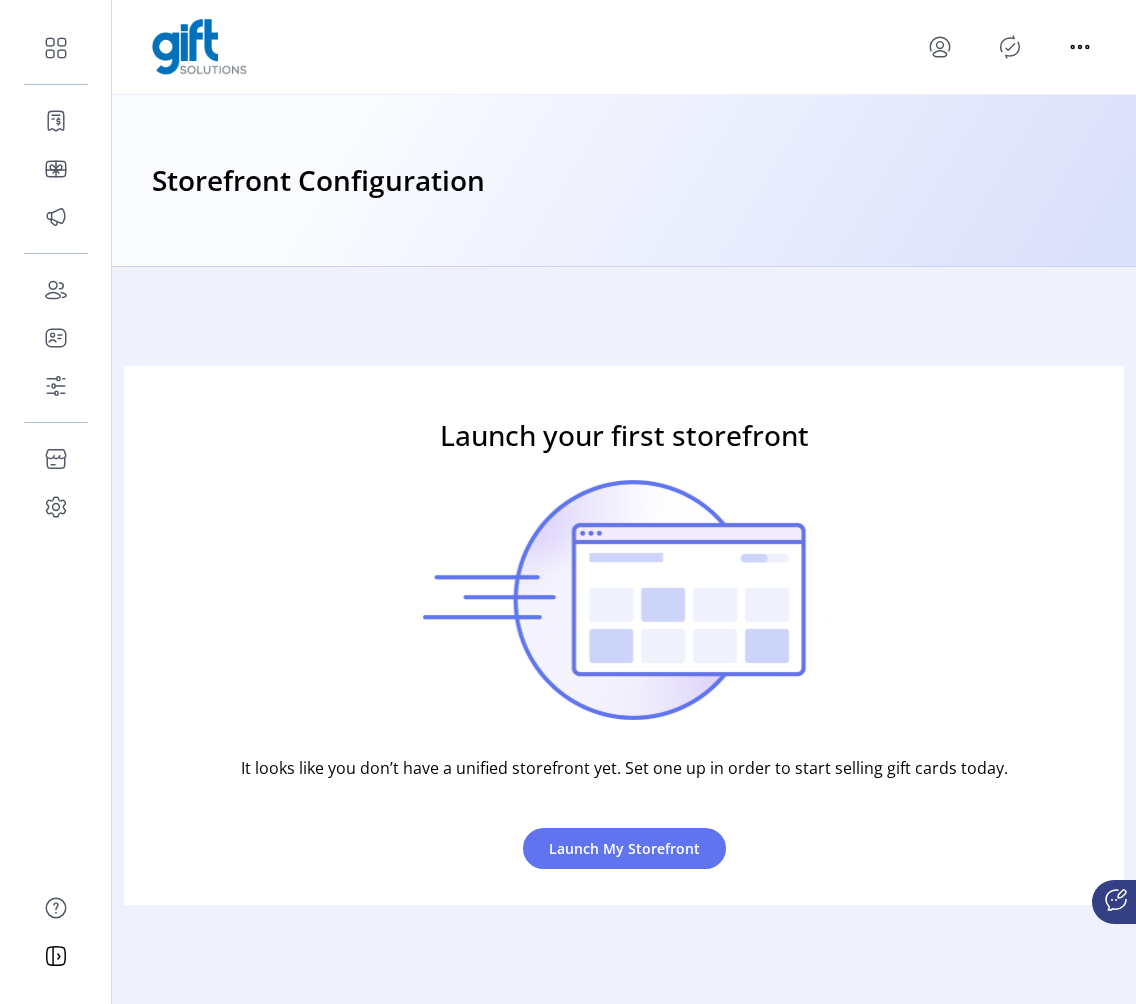 click on "Launch your first storefront
It looks like you don’t have a unified storefront yet. Set one up in order to start selling gift cards today. Launch My Storefront" 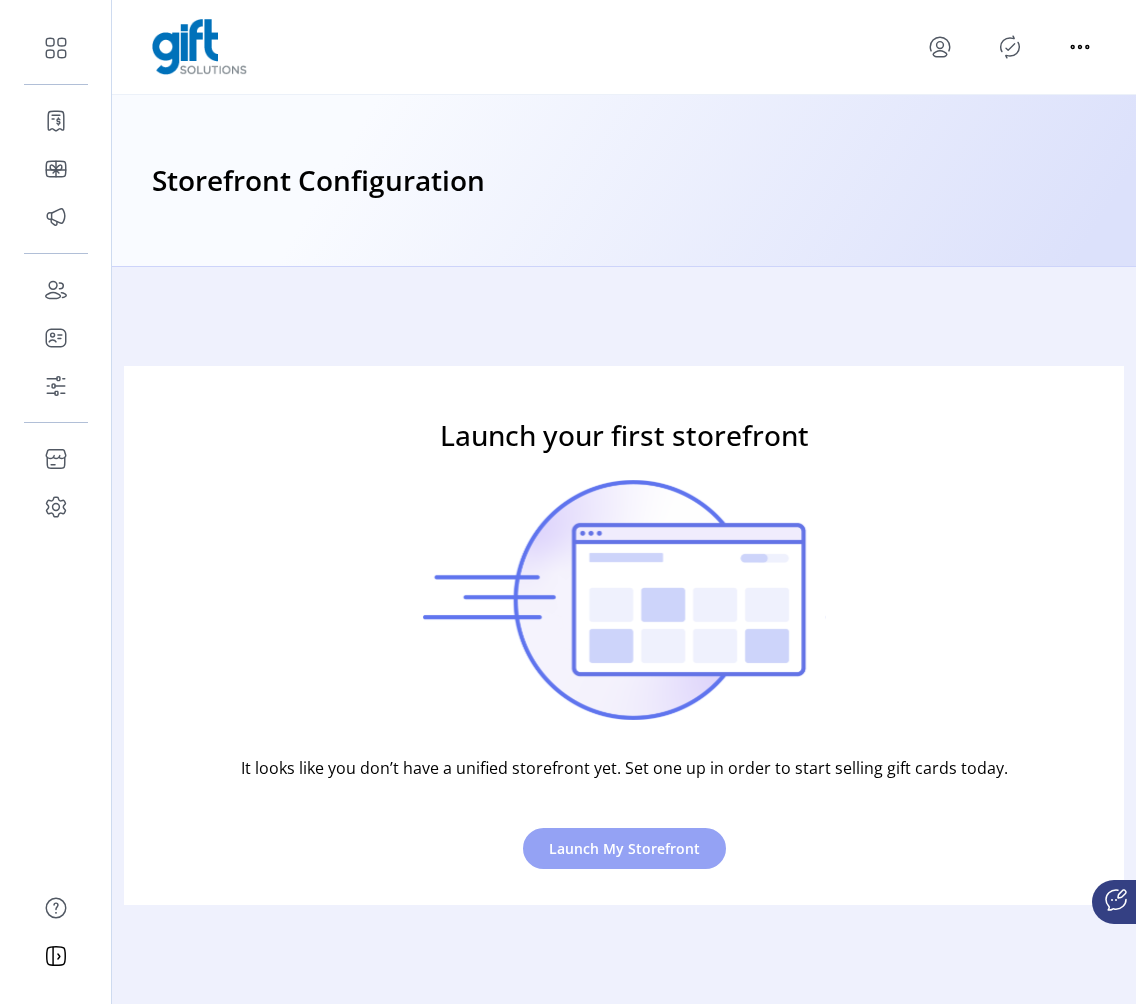 click on "Launch My Storefront" 